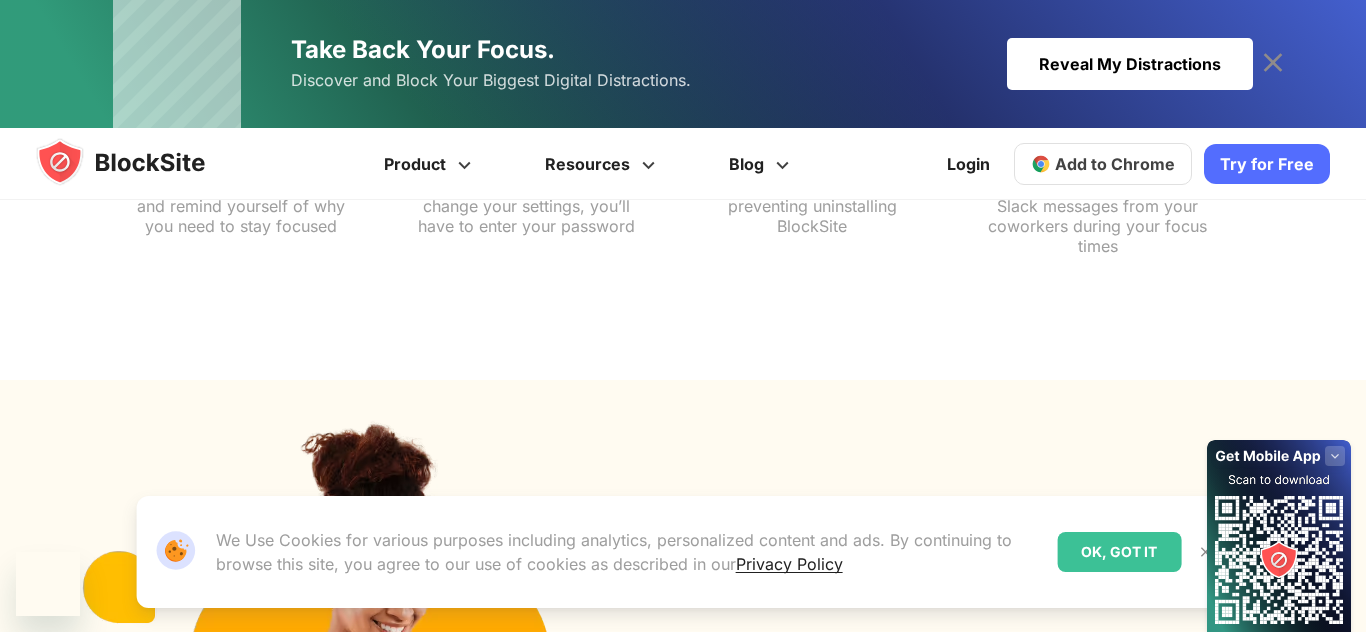 scroll, scrollTop: 7, scrollLeft: 0, axis: vertical 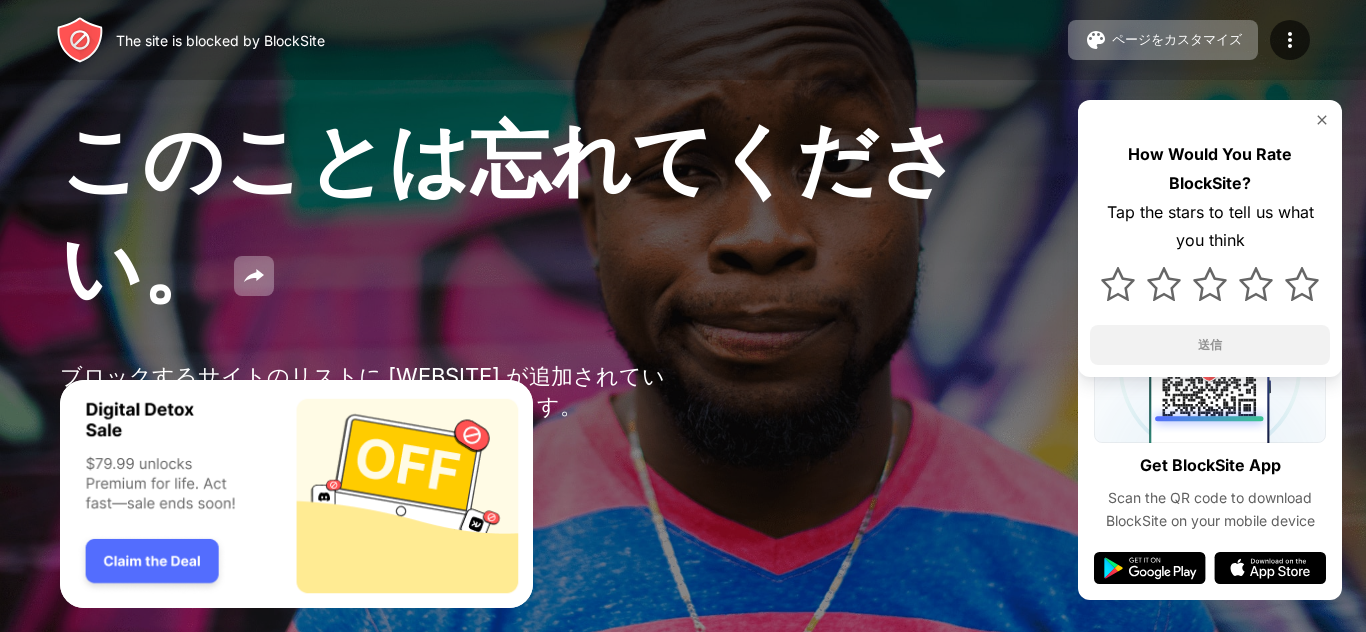click on "ブロックするサイトのリストに [WEBSITE] が追加されています。理由があって追加されたのだと思われます。" at bounding box center [369, 392] 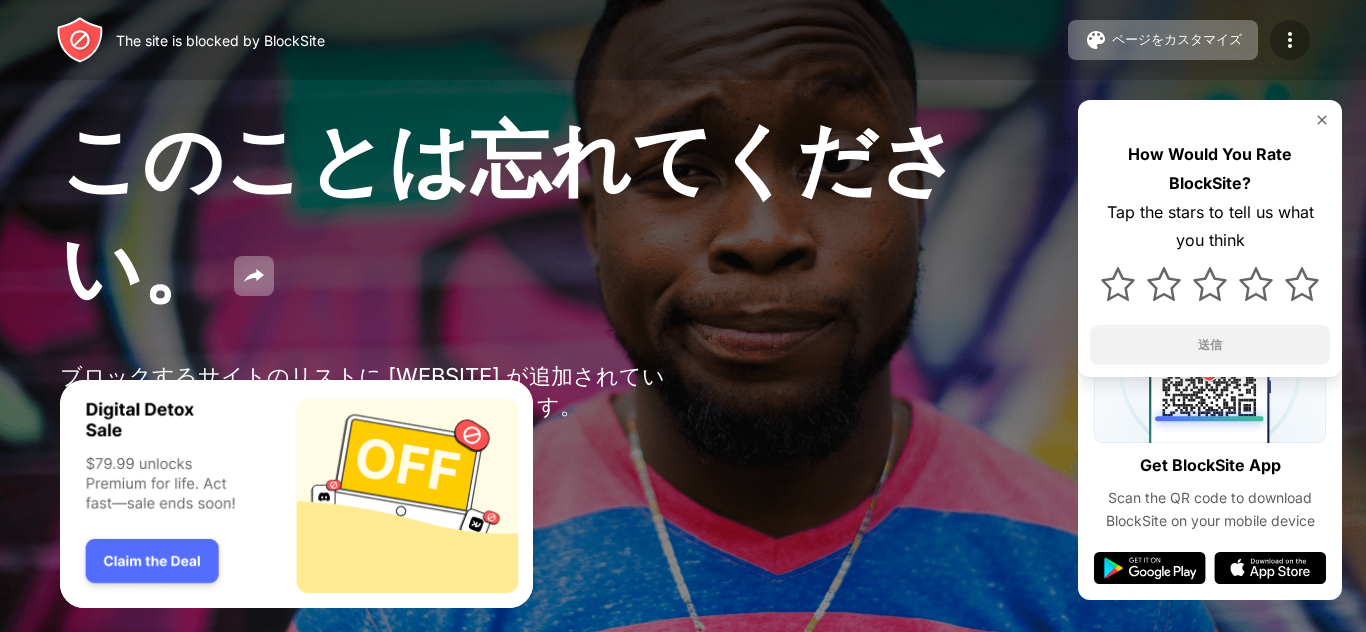 click at bounding box center (1290, 40) 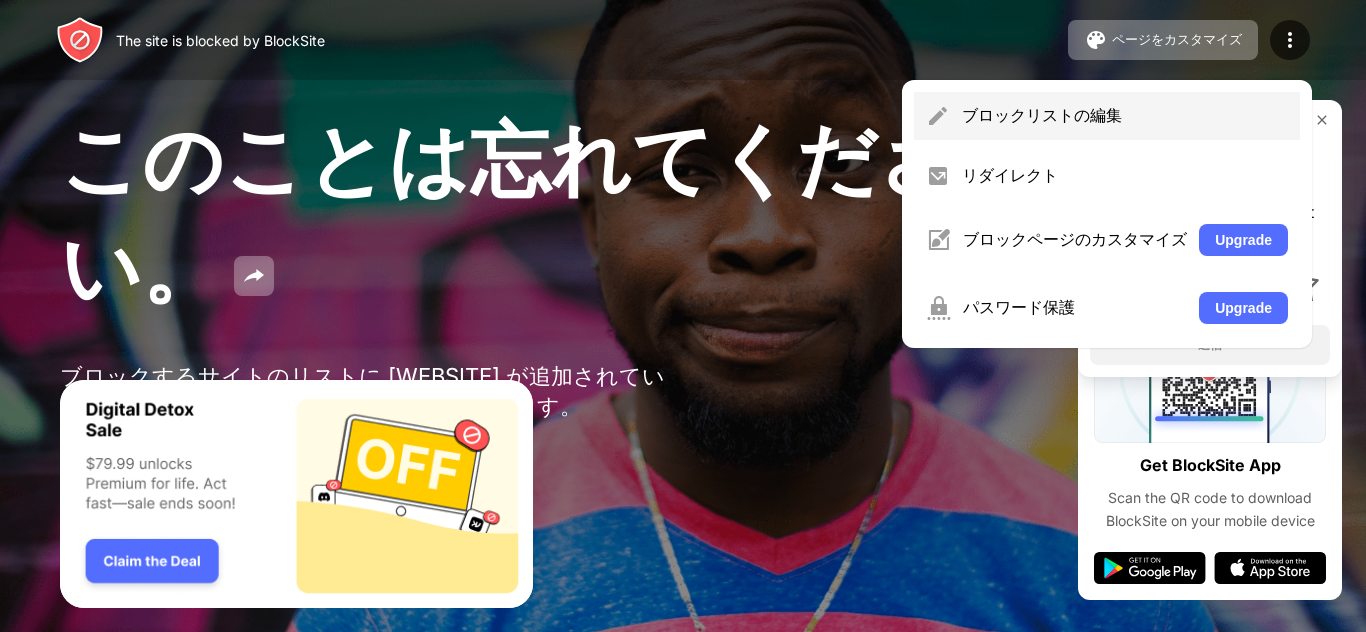 click on "ブロックリストの編集" at bounding box center [1125, 116] 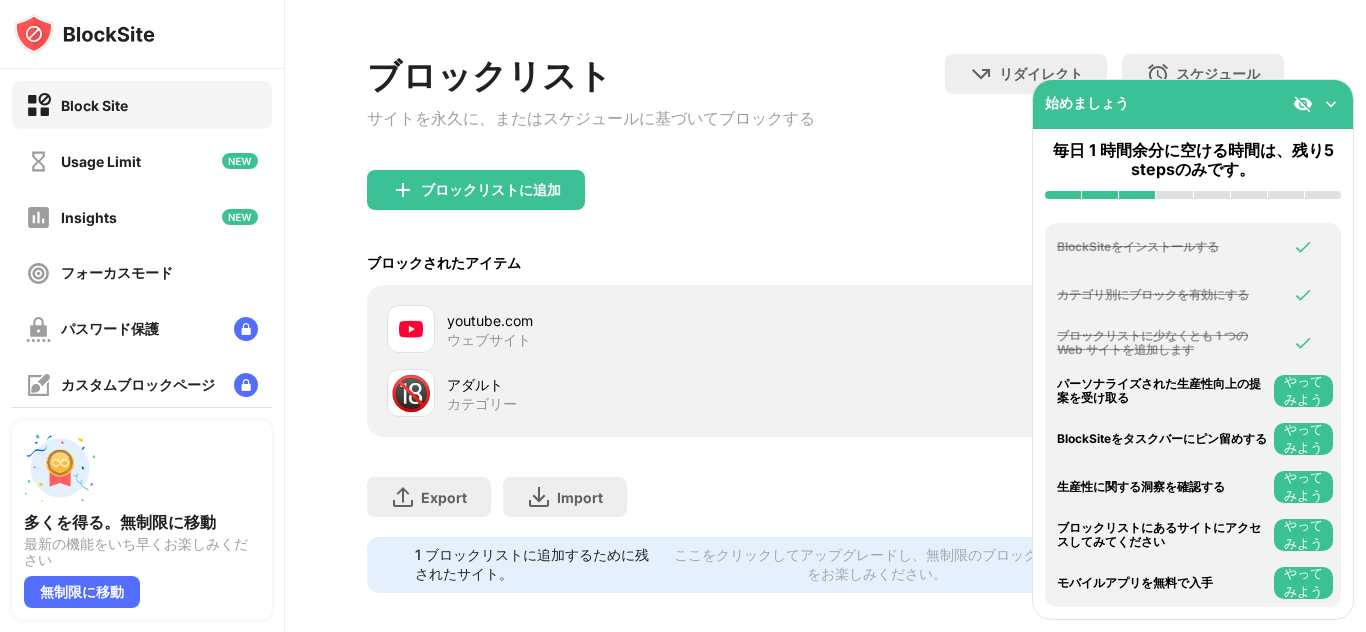 scroll, scrollTop: 94, scrollLeft: 0, axis: vertical 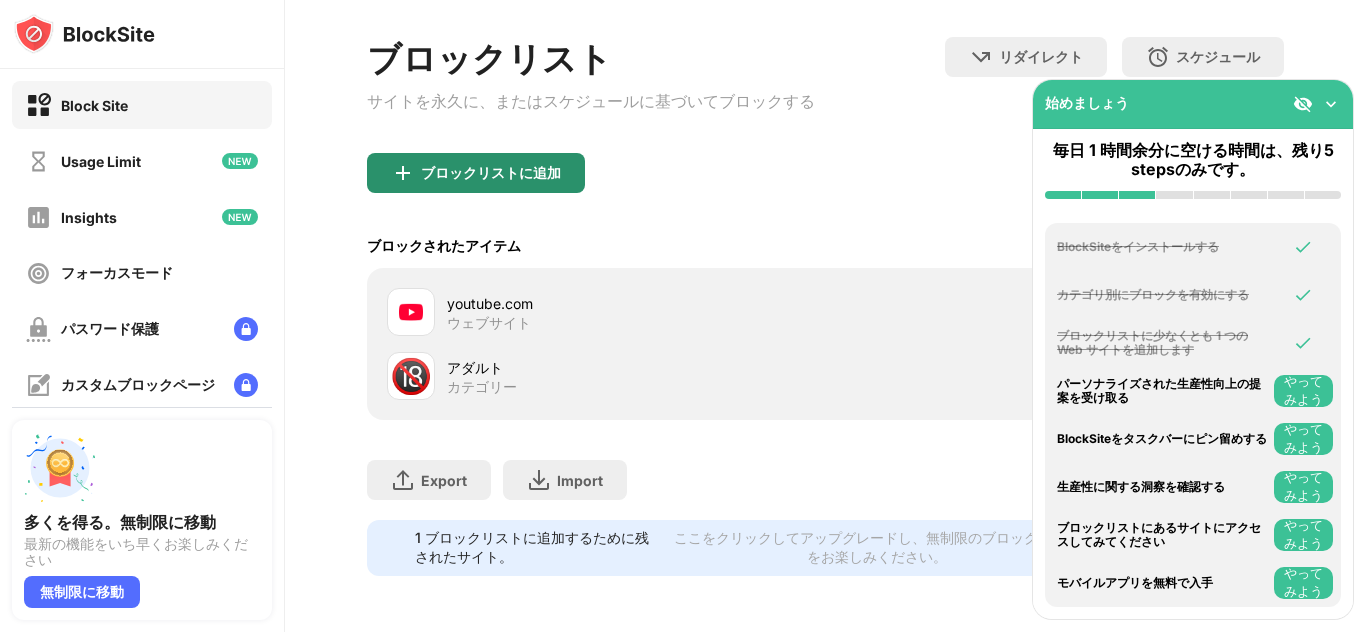 click on "ブロックリストに追加" at bounding box center [476, 173] 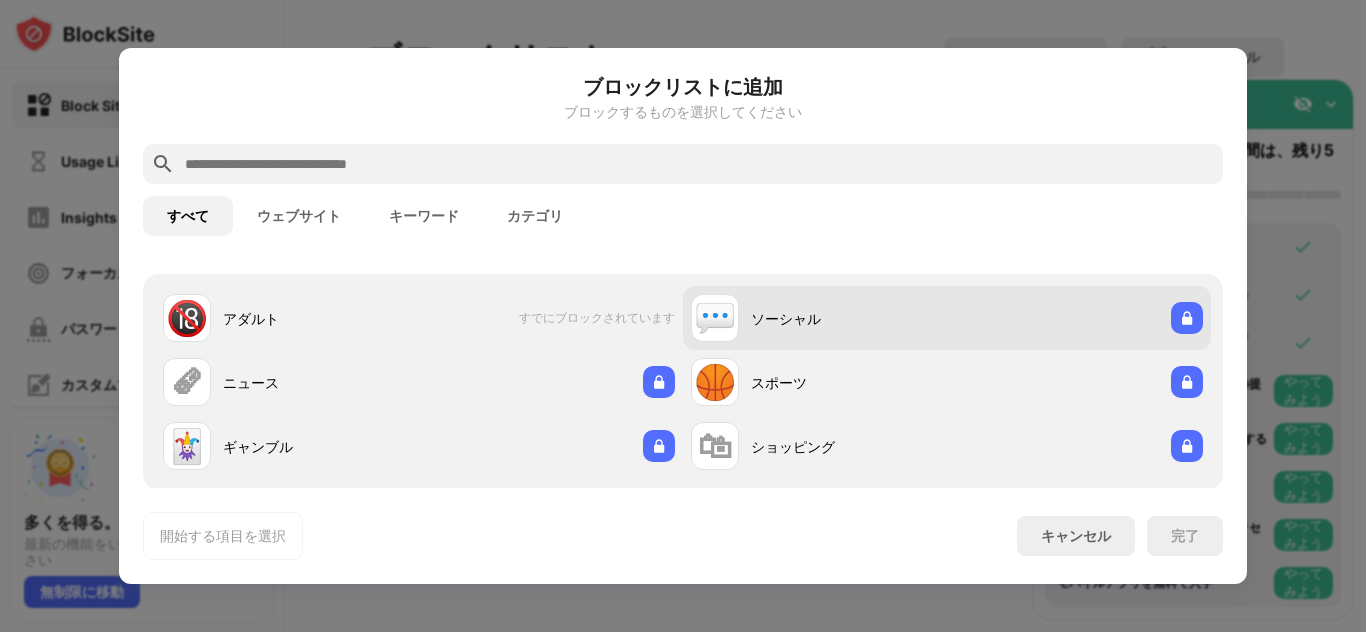 scroll, scrollTop: 67, scrollLeft: 0, axis: vertical 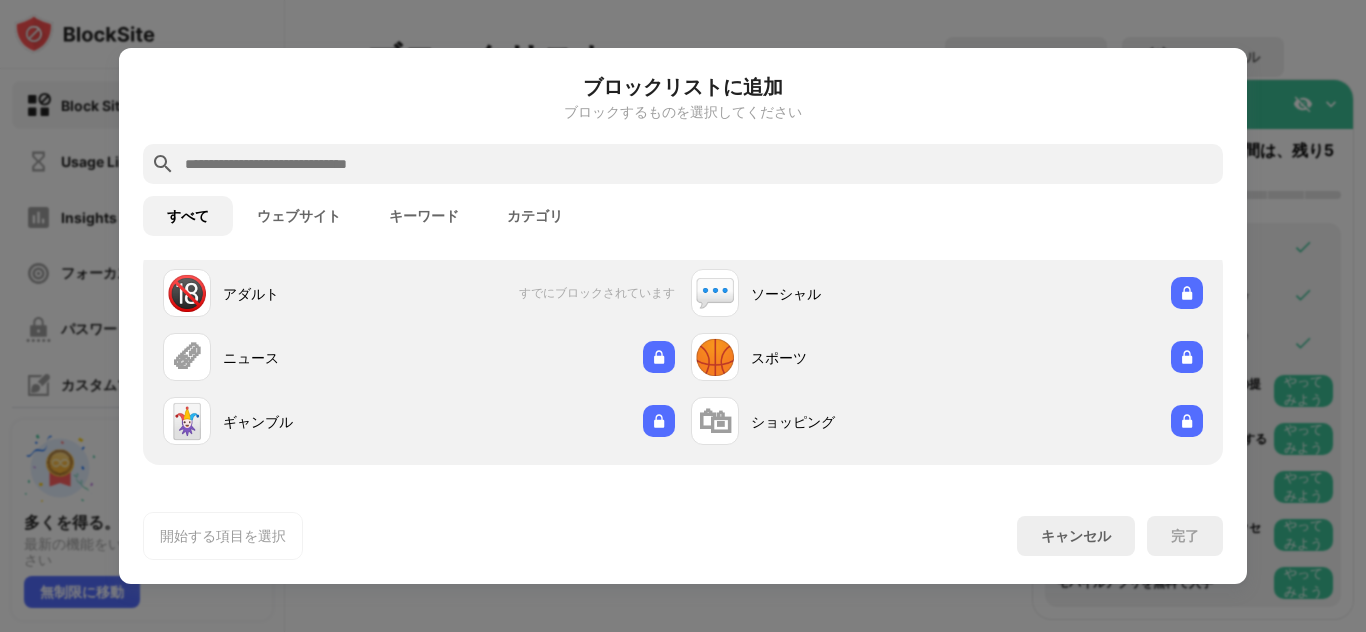 click on "ウェブサイト" at bounding box center (299, 216) 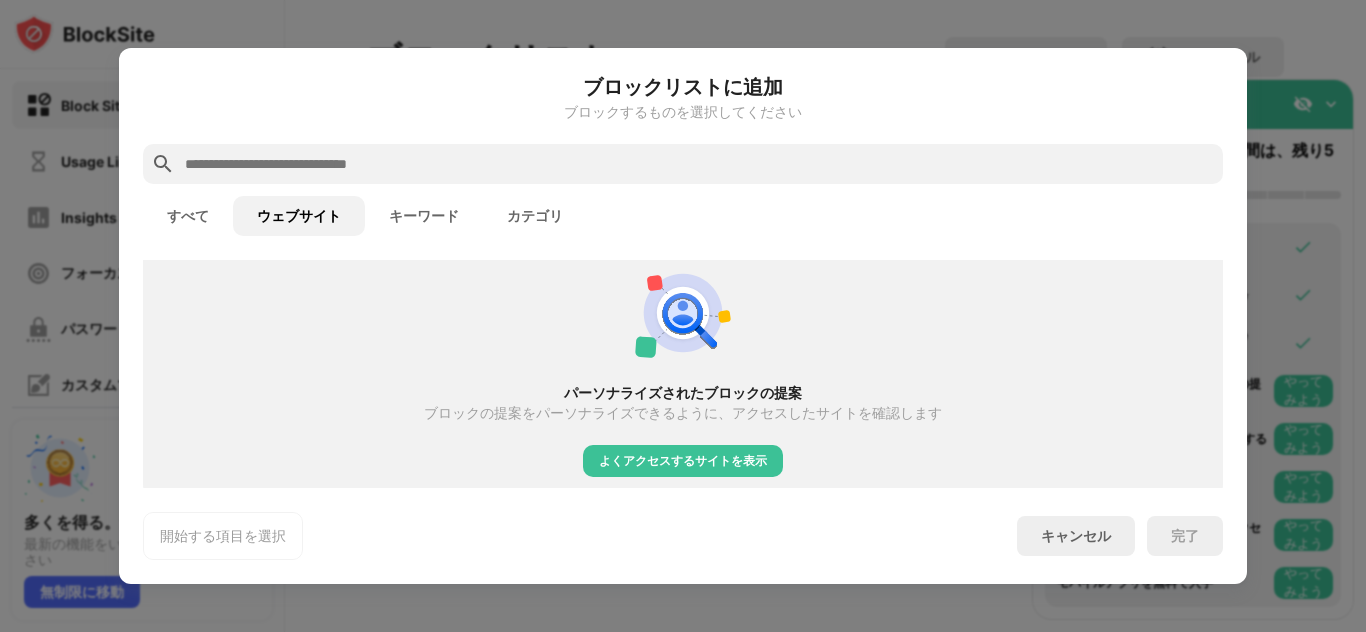 scroll, scrollTop: 500, scrollLeft: 0, axis: vertical 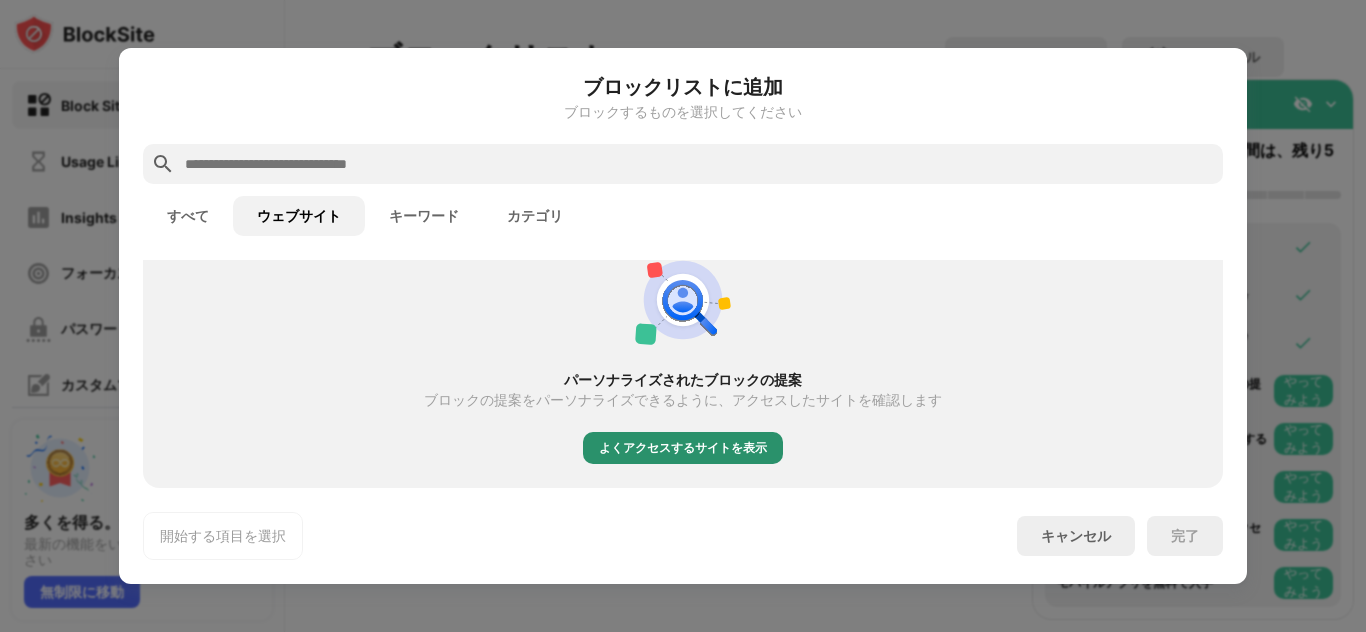 click on "よくアクセスするサイトを表示" at bounding box center (683, 448) 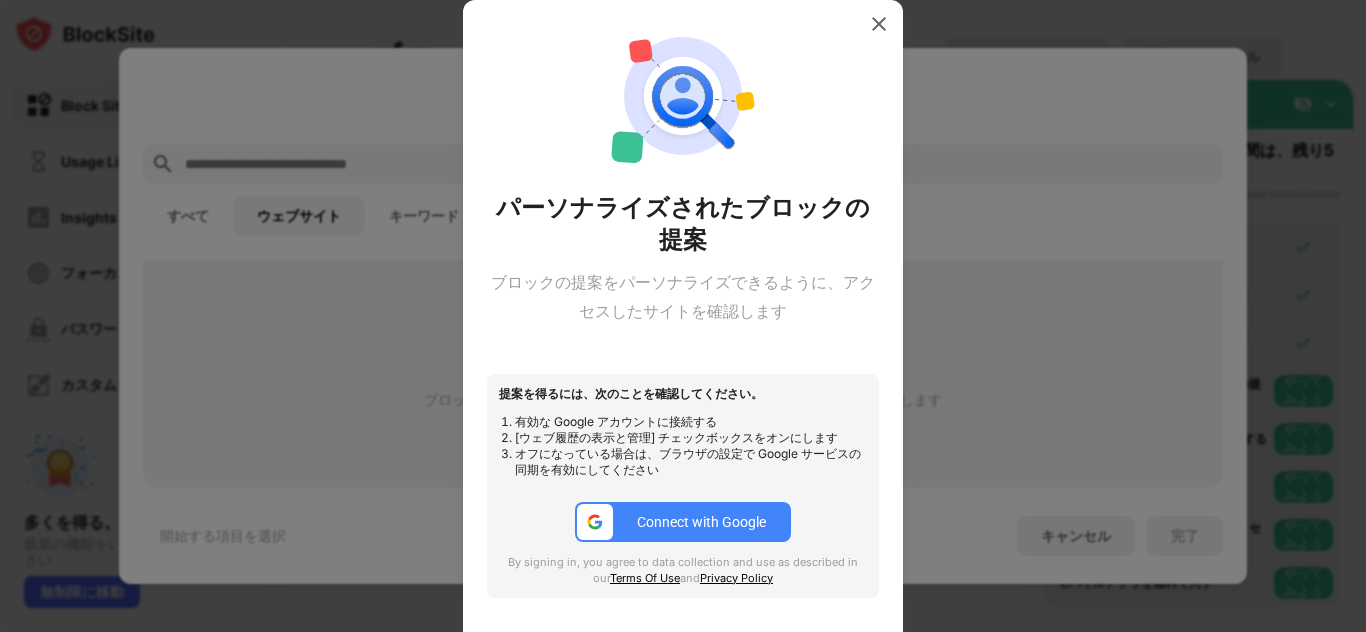 click on "Connect with Google" at bounding box center [701, 522] 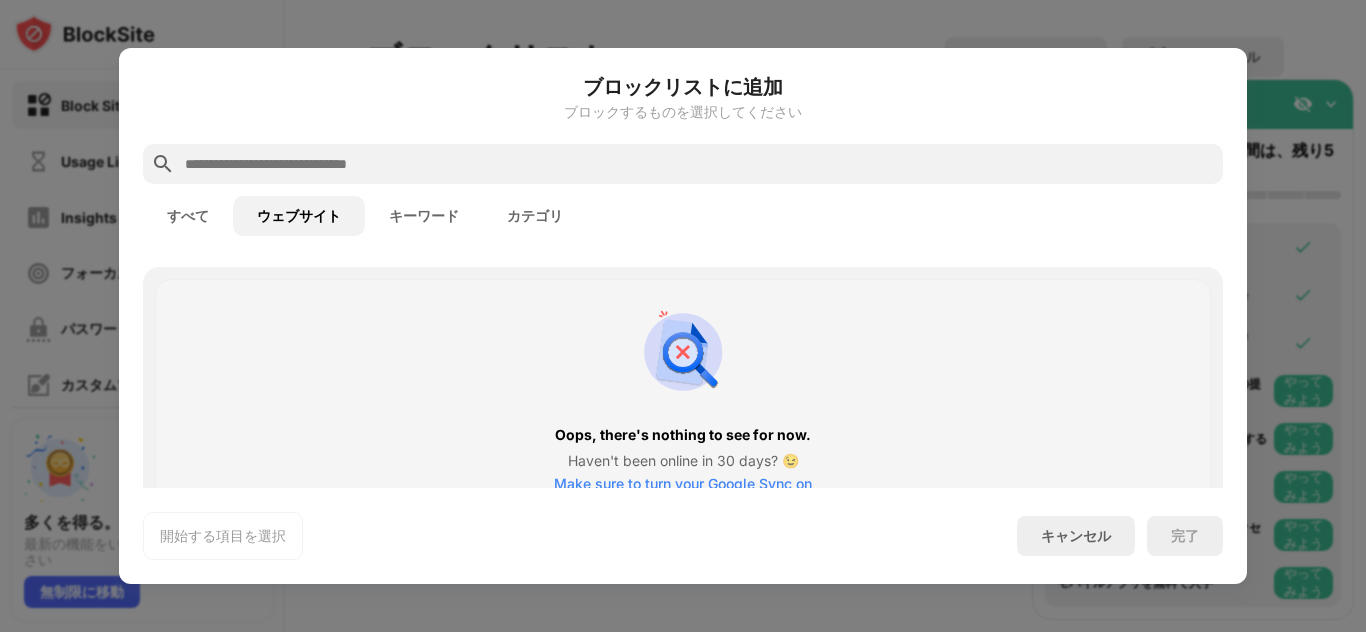 scroll, scrollTop: 592, scrollLeft: 0, axis: vertical 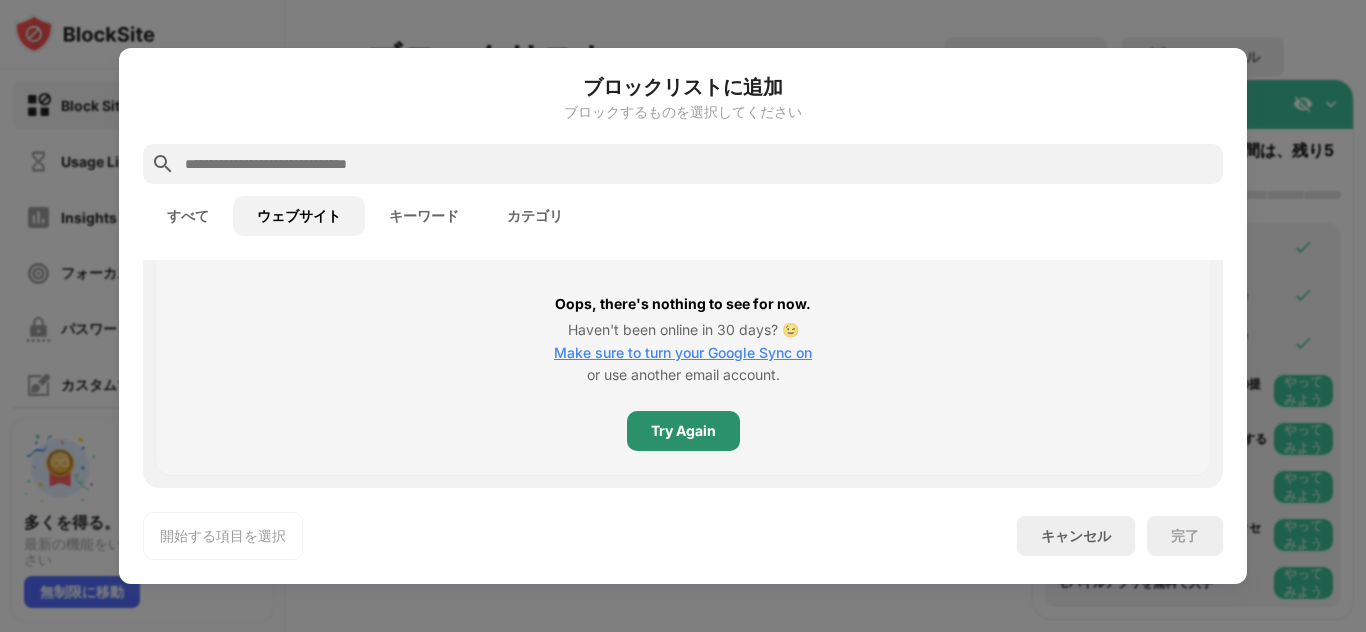 click on "Try Again" at bounding box center (683, 431) 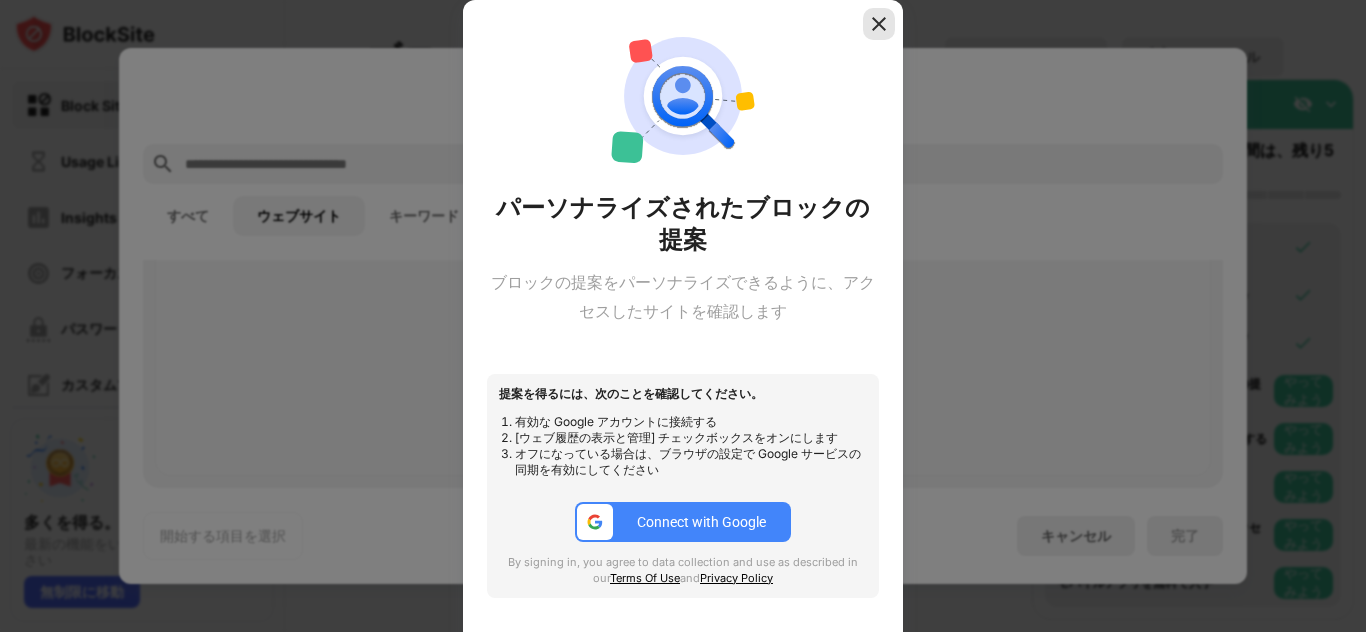 click at bounding box center [879, 24] 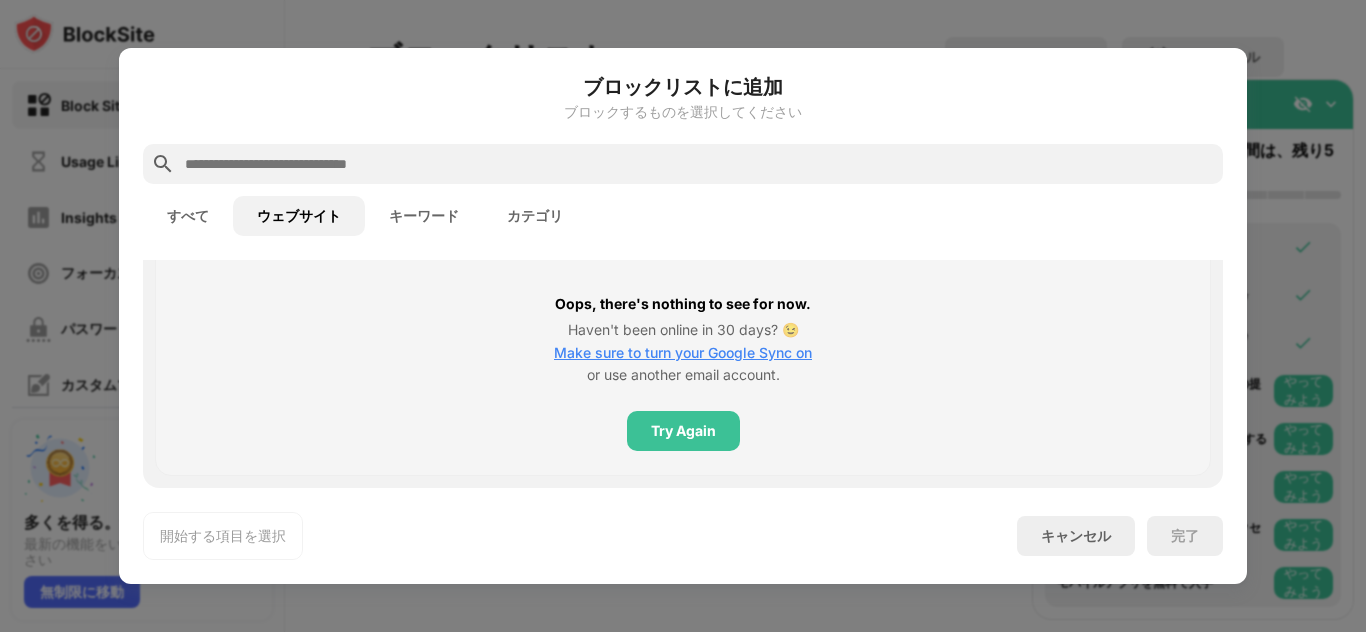 click at bounding box center (699, 164) 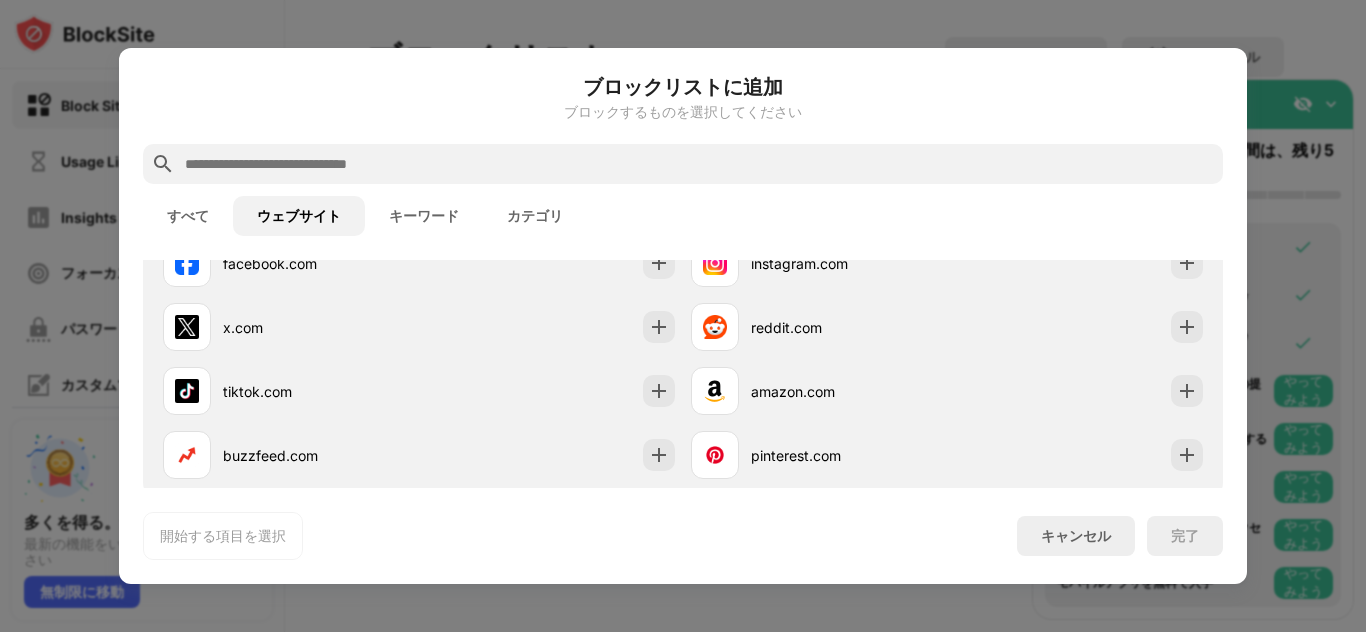 scroll, scrollTop: 0, scrollLeft: 0, axis: both 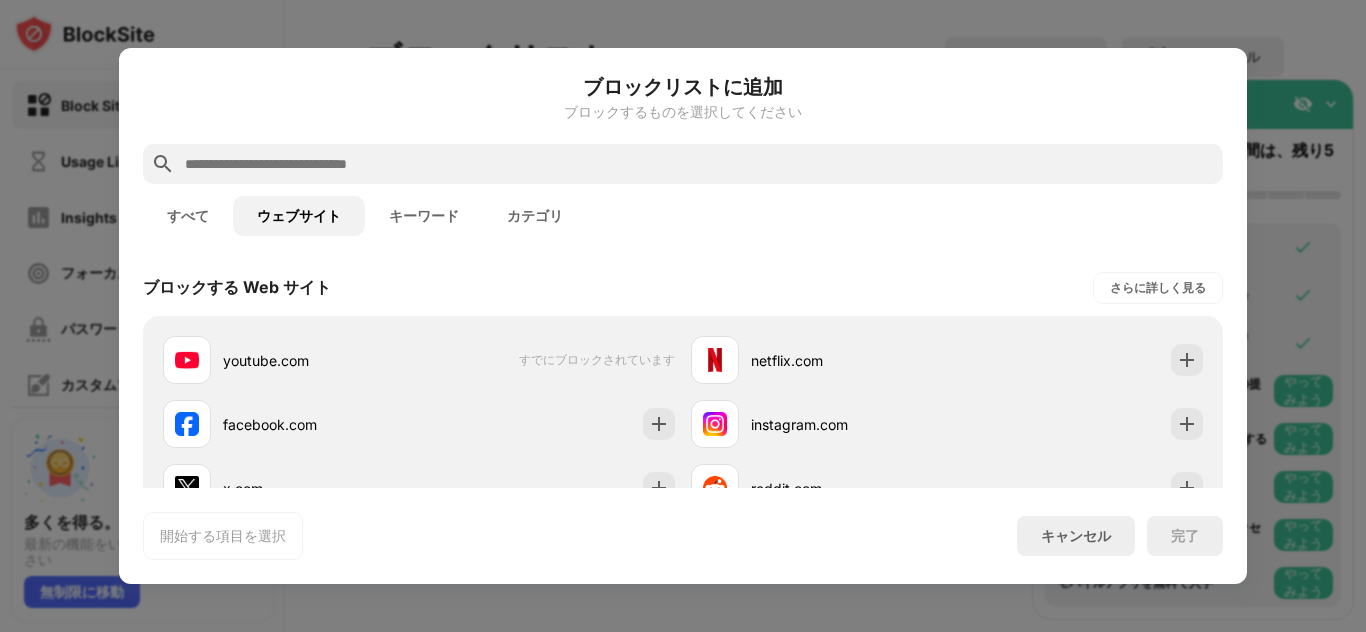 paste on "**********" 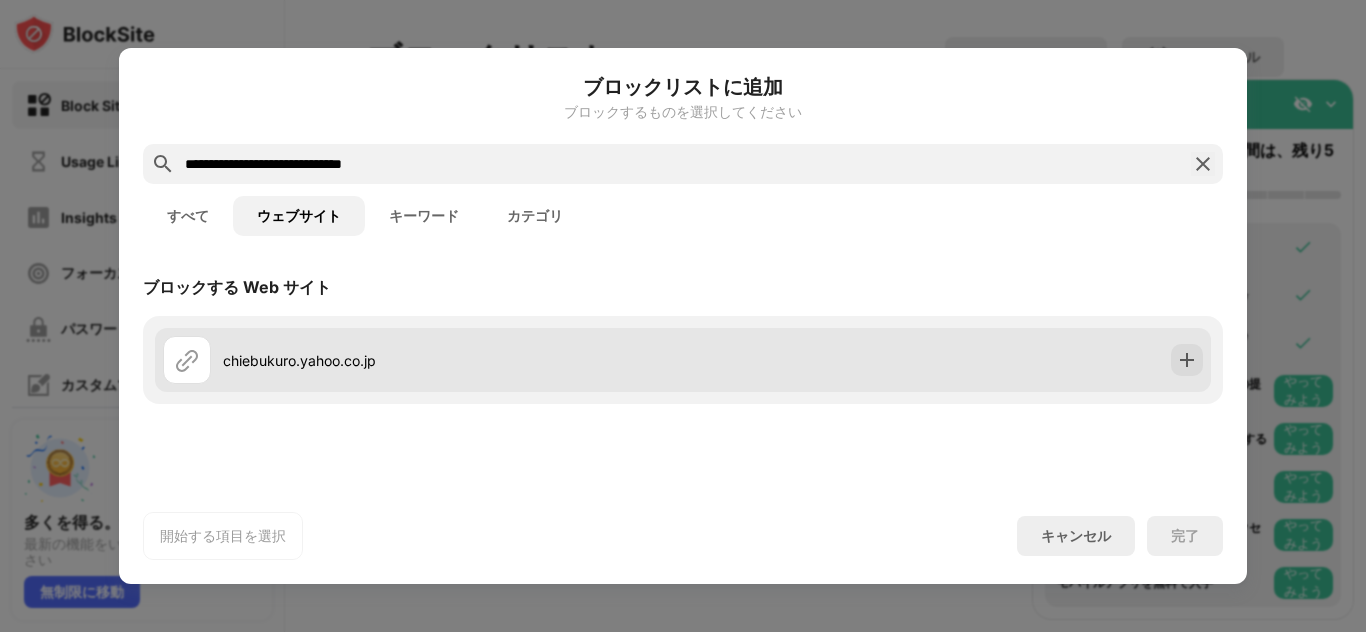 type on "**********" 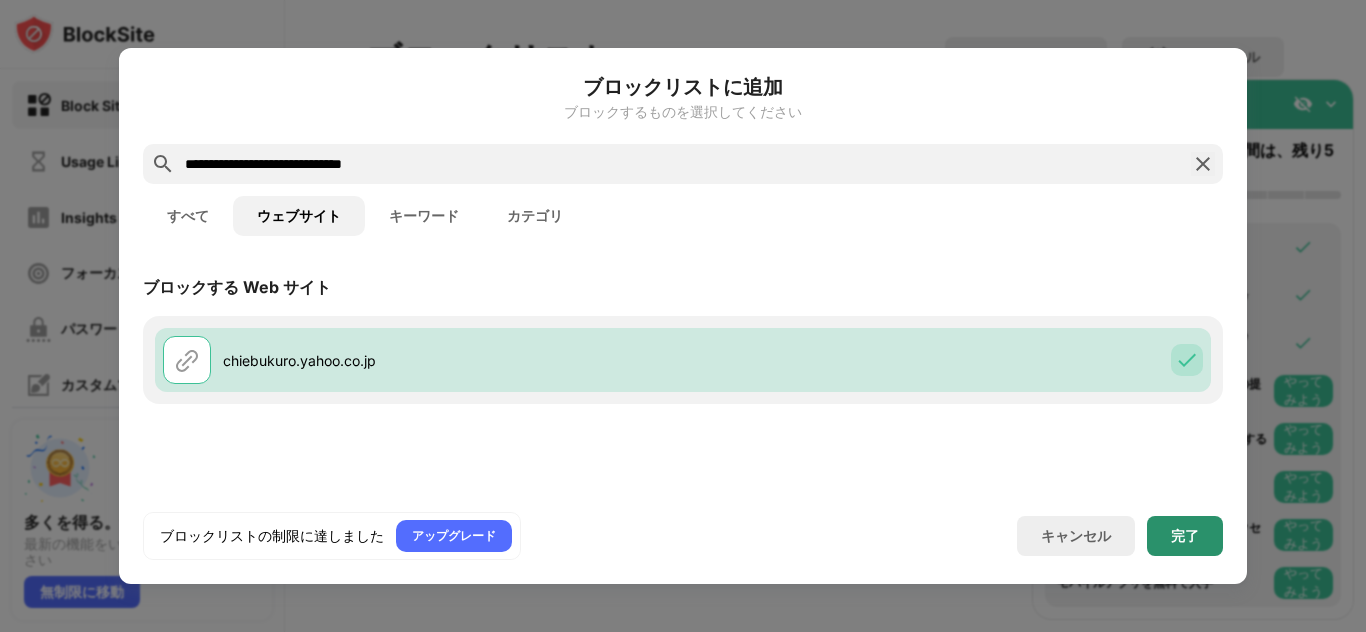 click on "完了" at bounding box center (1185, 536) 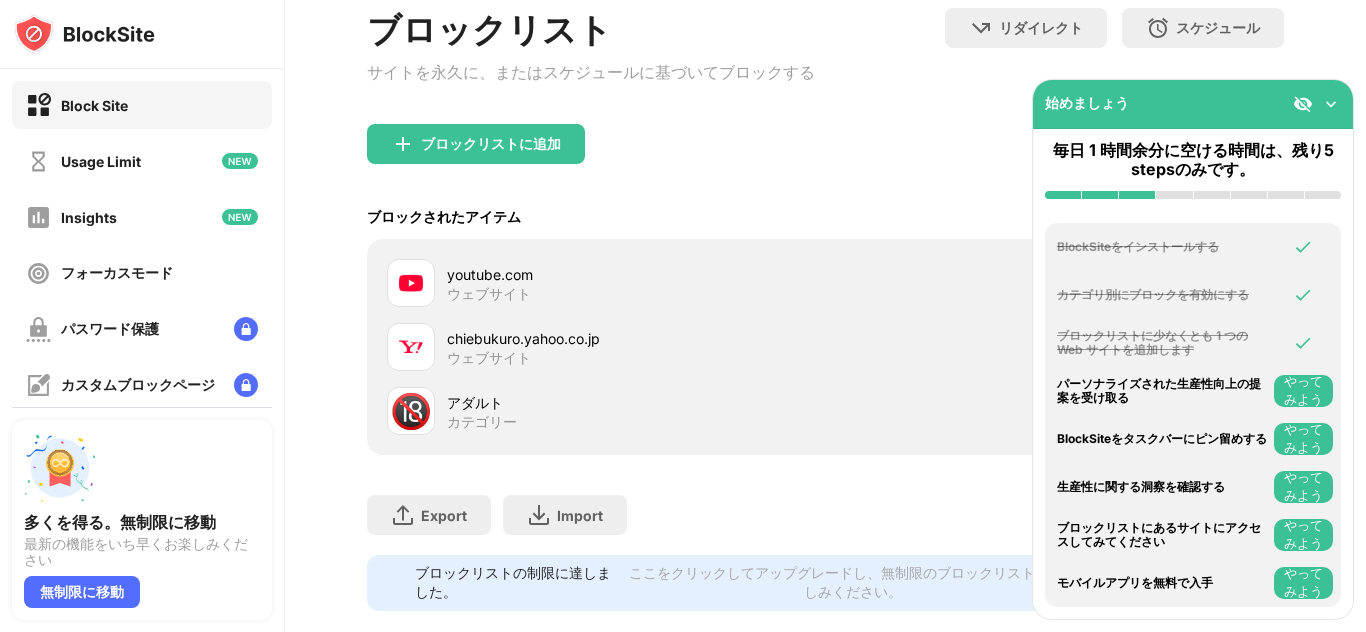 scroll, scrollTop: 145, scrollLeft: 0, axis: vertical 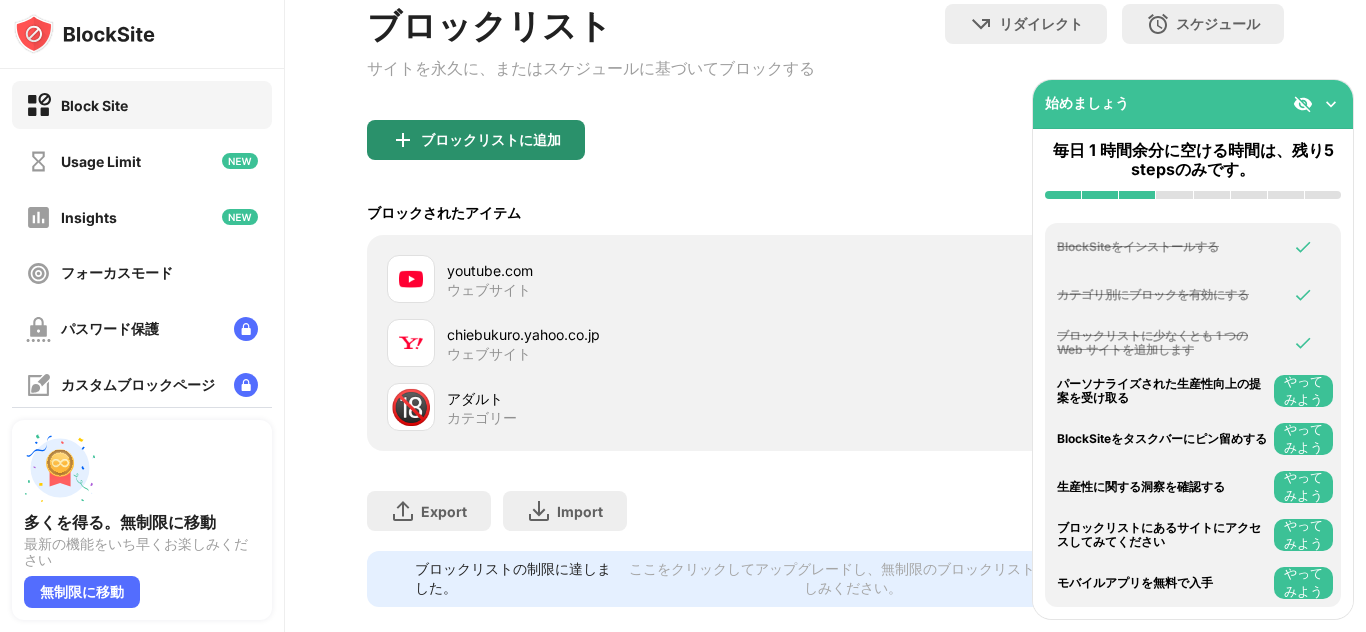 click on "ブロックリストに追加" at bounding box center [476, 140] 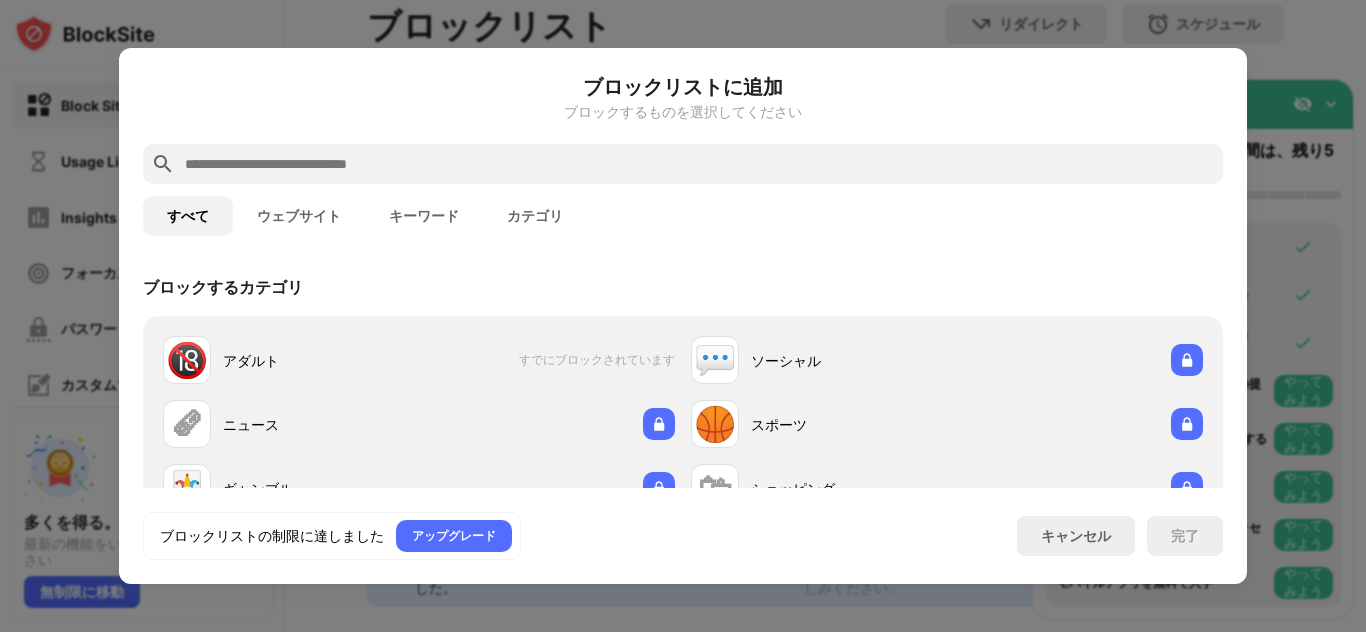 click on "キーワード" at bounding box center (424, 216) 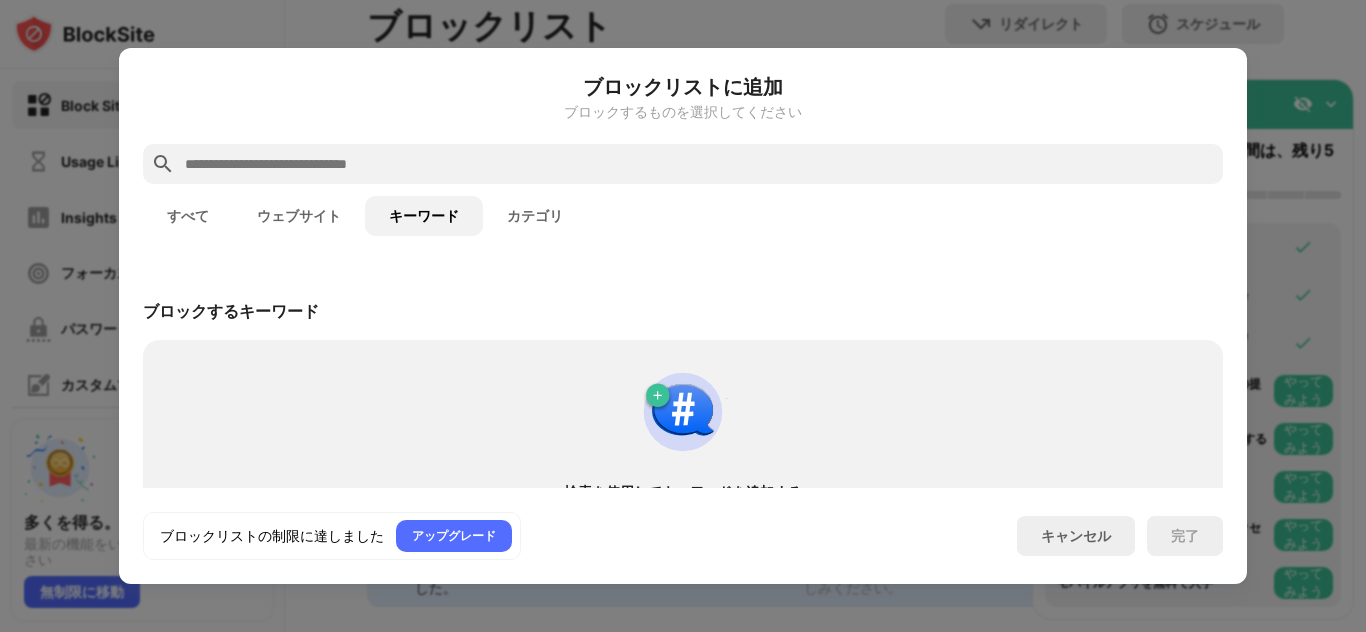 scroll, scrollTop: 56, scrollLeft: 0, axis: vertical 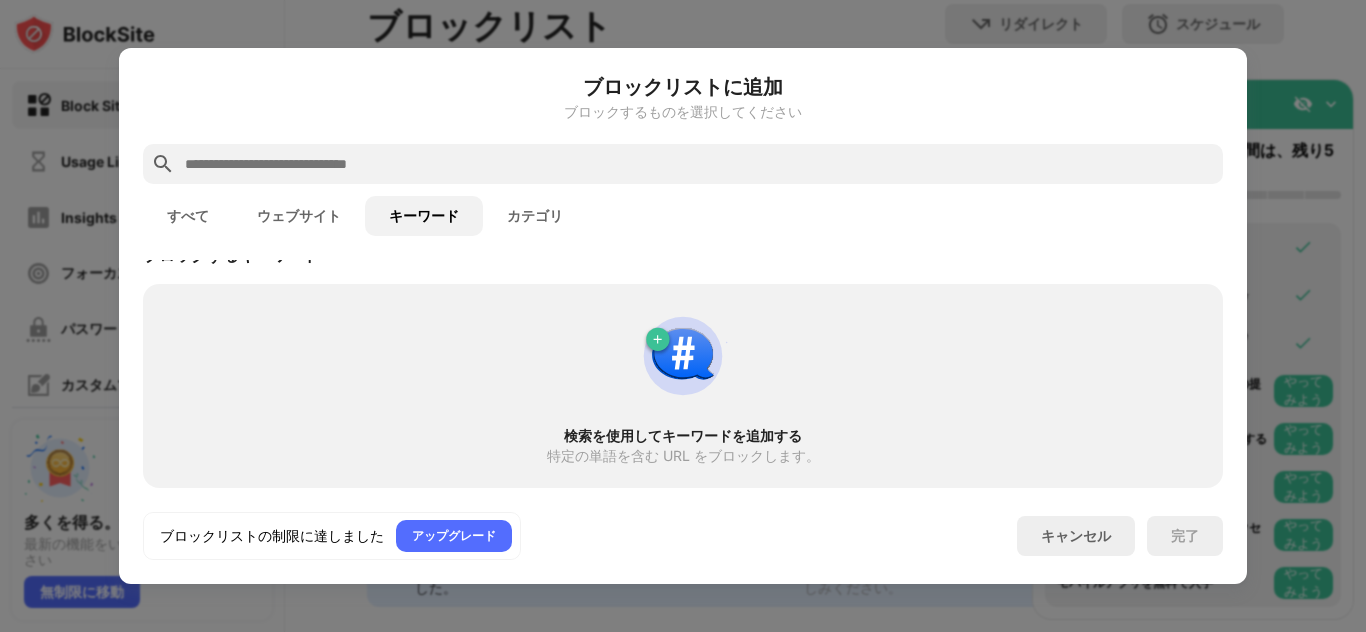 click at bounding box center [699, 164] 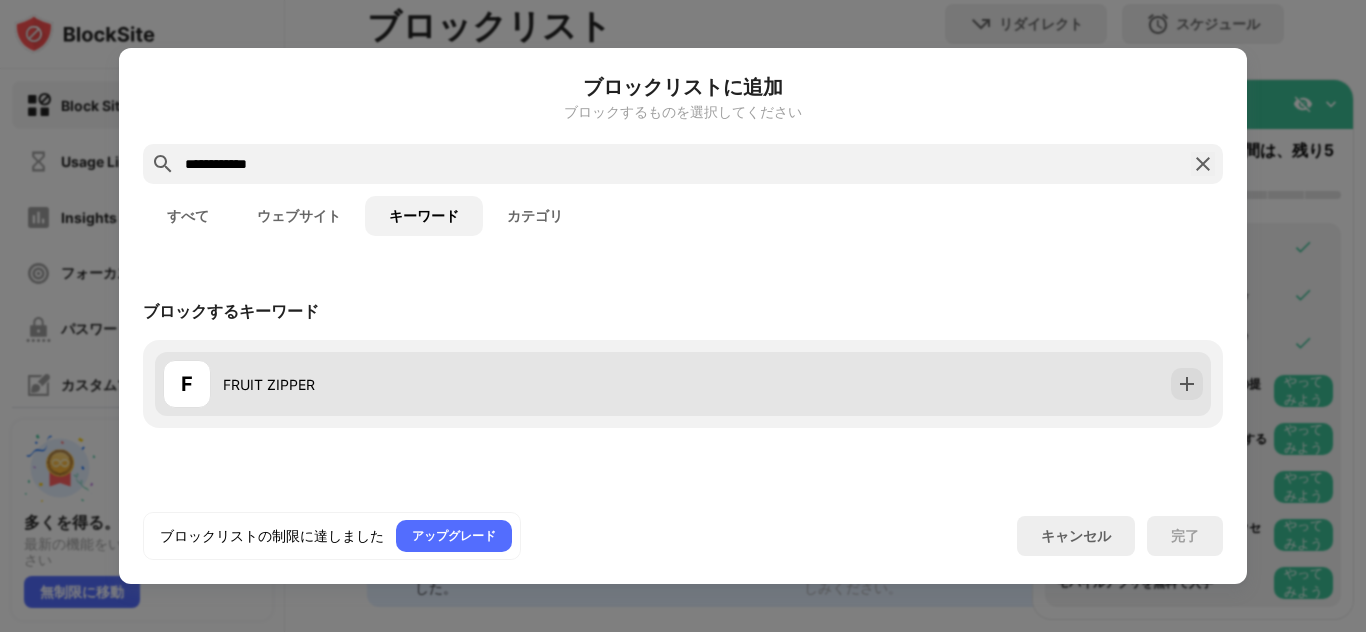type on "**********" 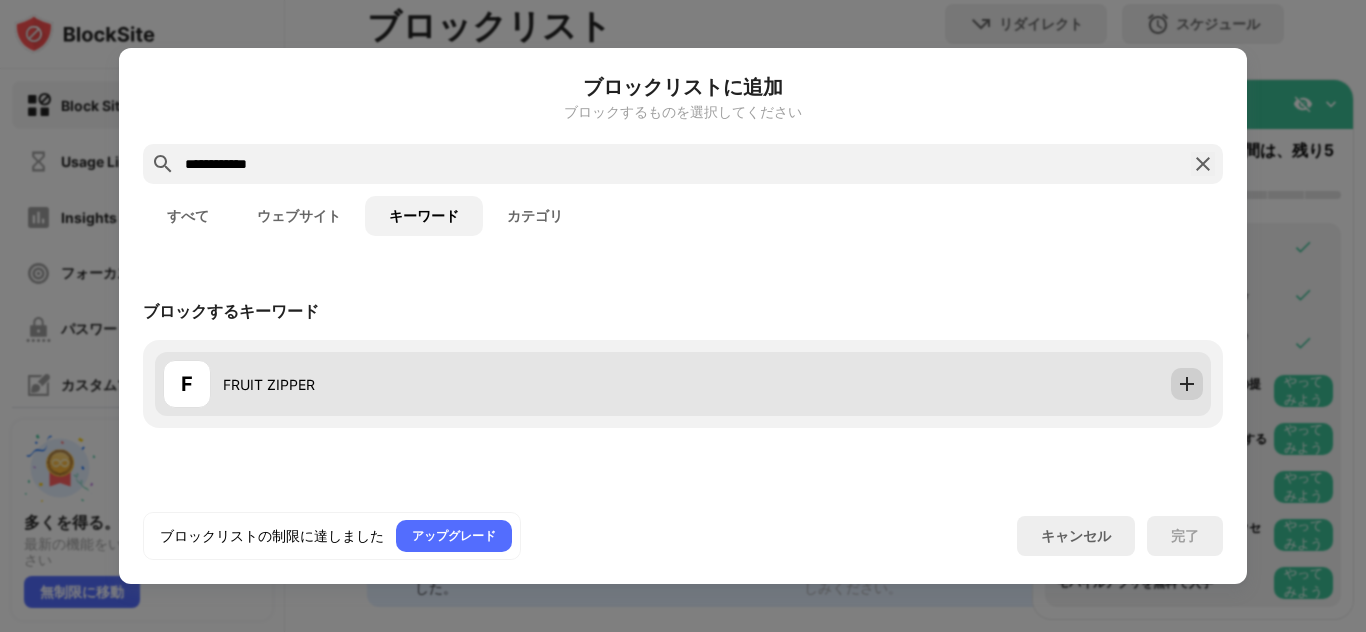 click at bounding box center [1187, 384] 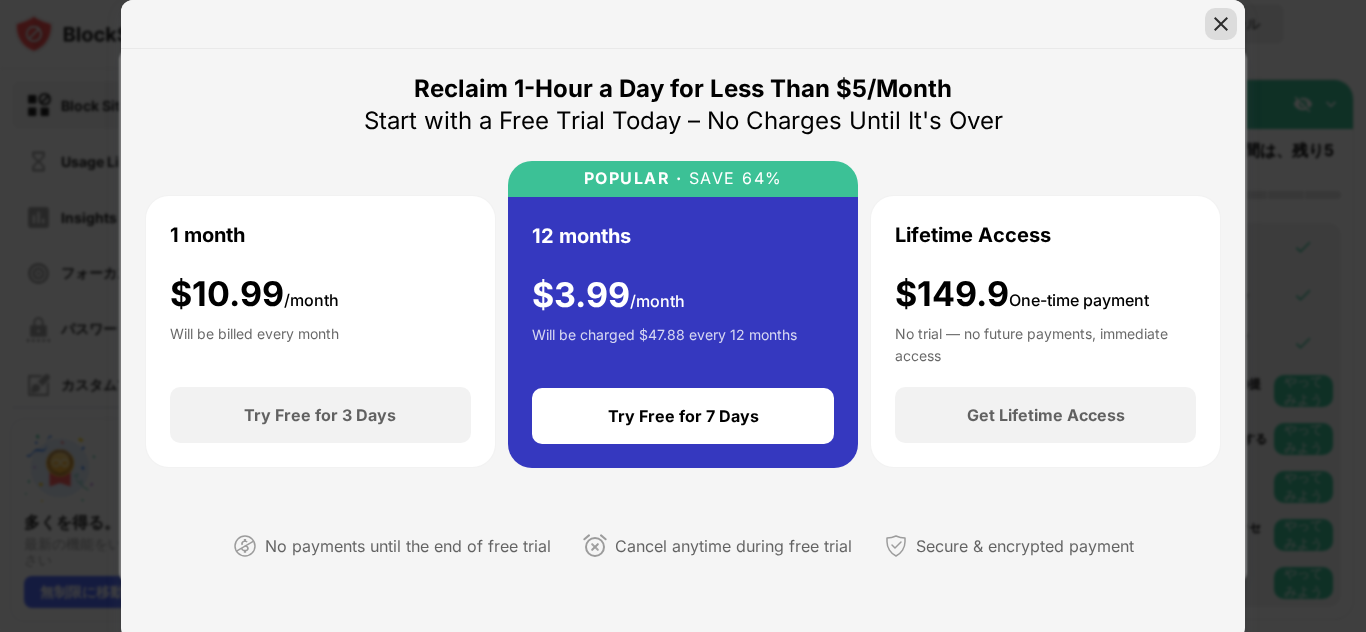 click at bounding box center (1221, 24) 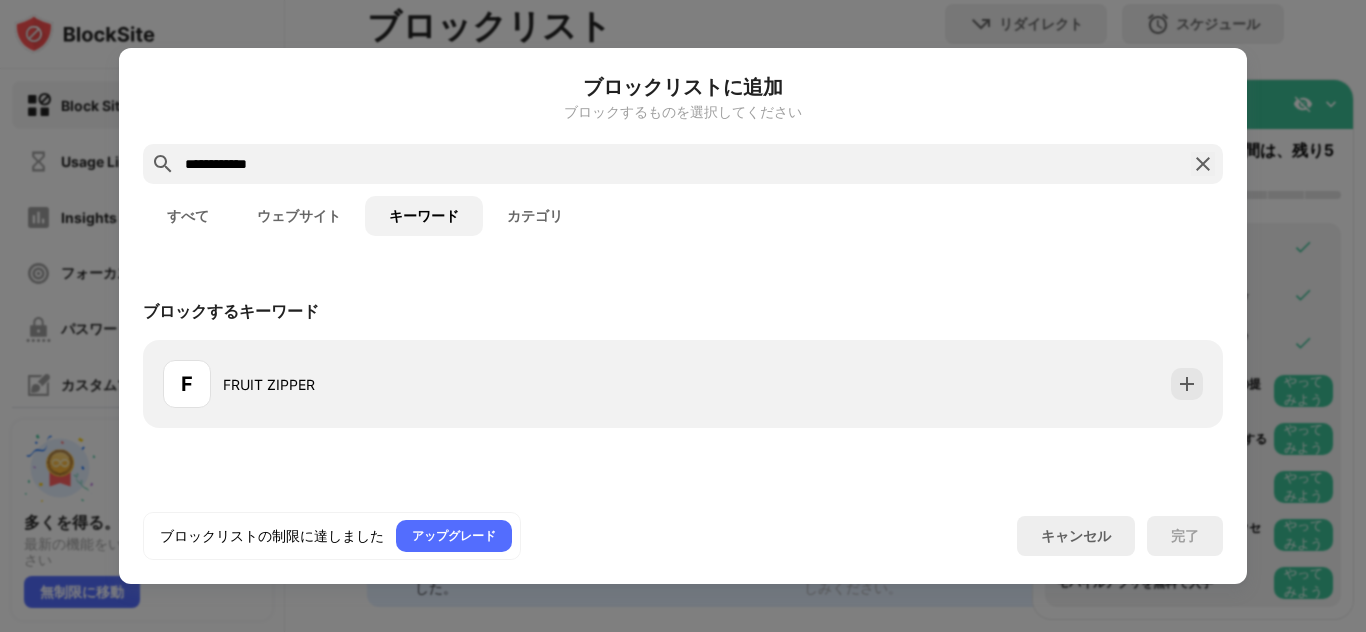 click at bounding box center (1203, 164) 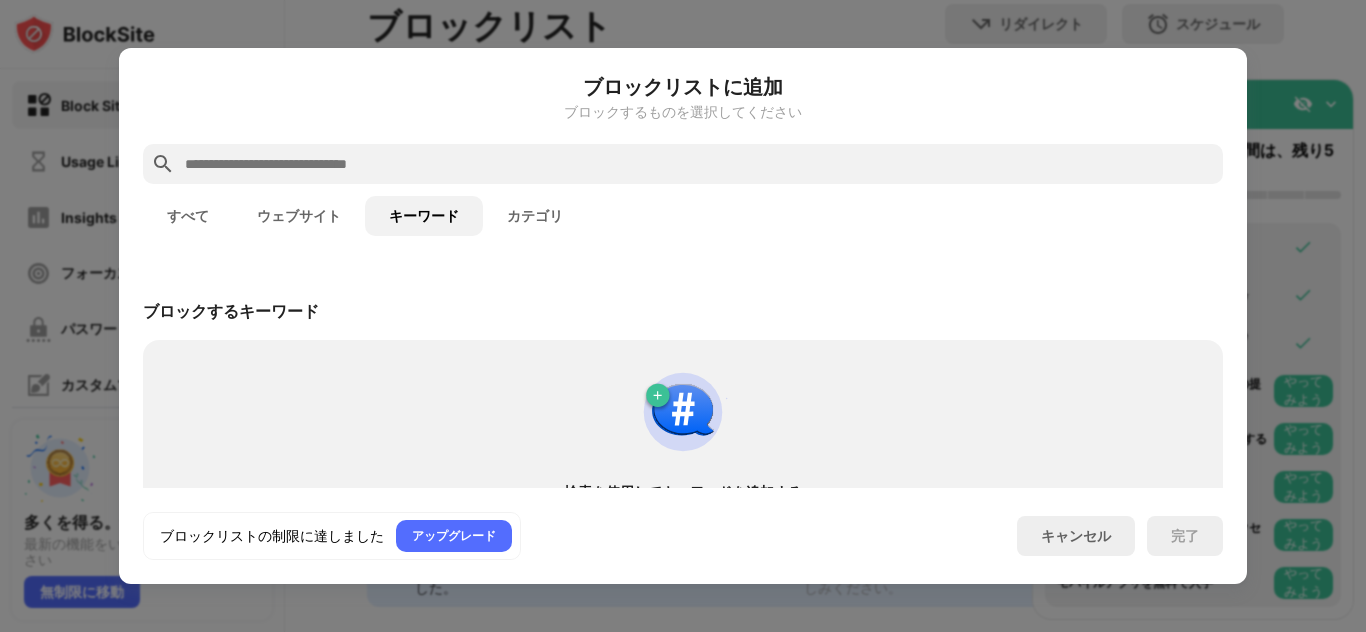 click at bounding box center (699, 164) 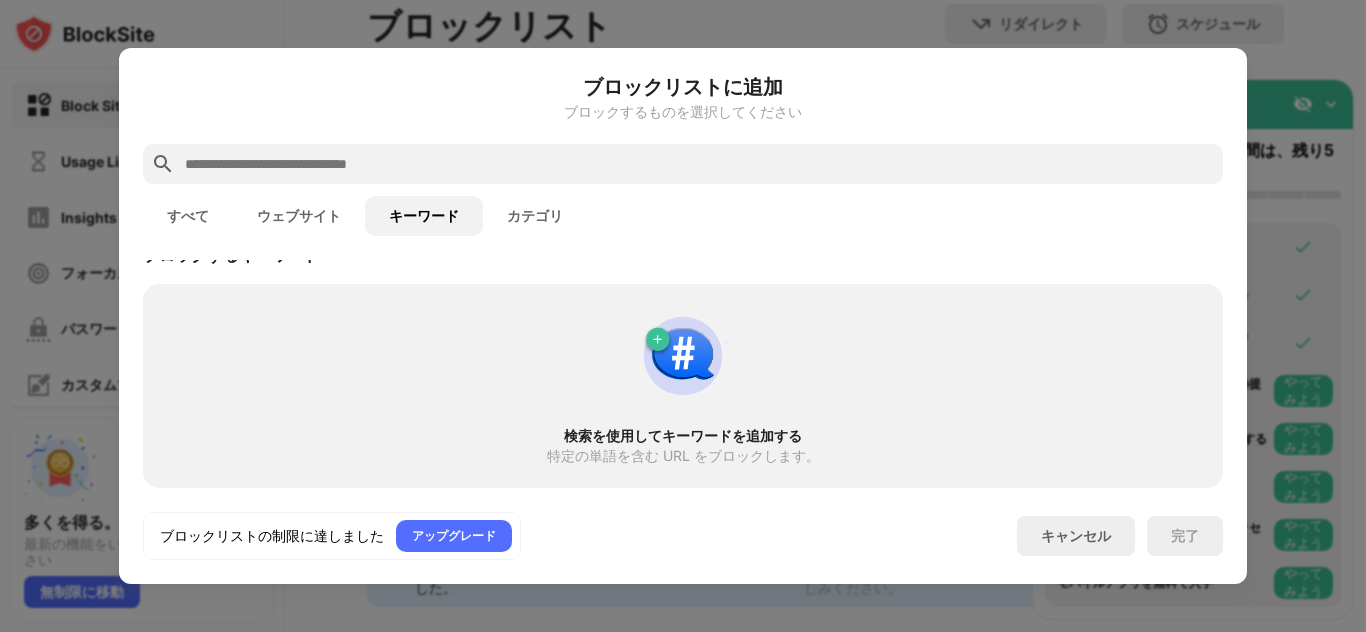 click on "ウェブサイト" at bounding box center (299, 216) 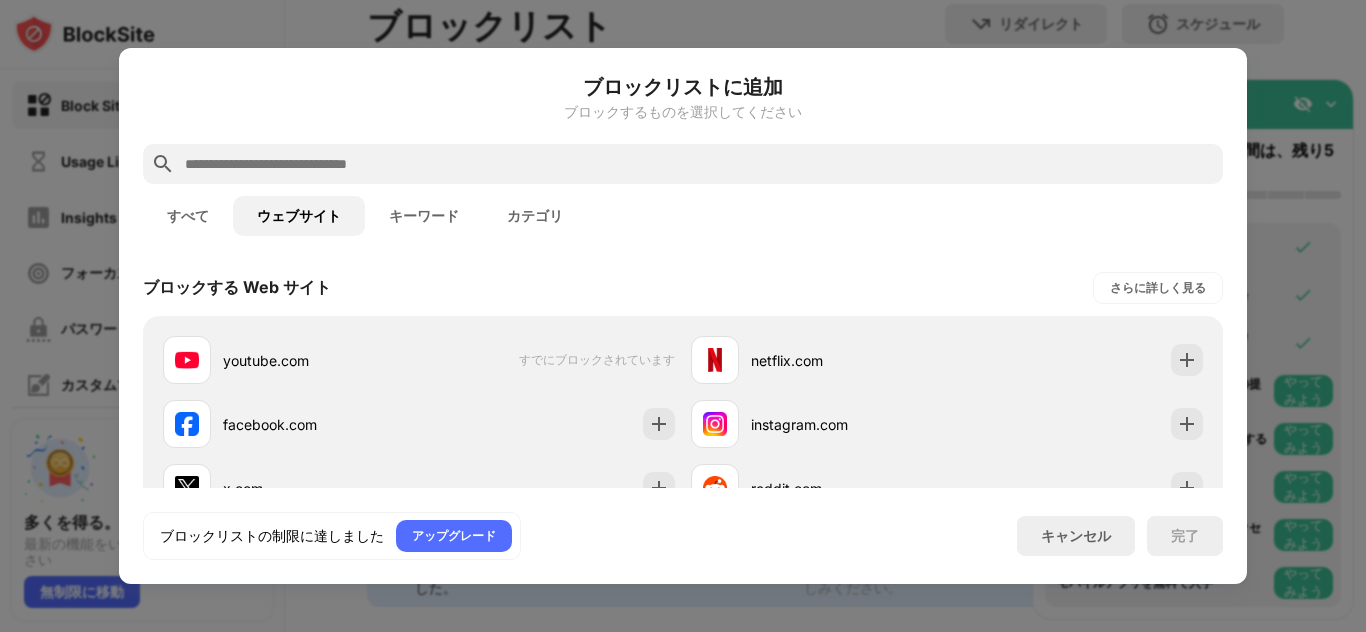 click on "すべて" at bounding box center (188, 216) 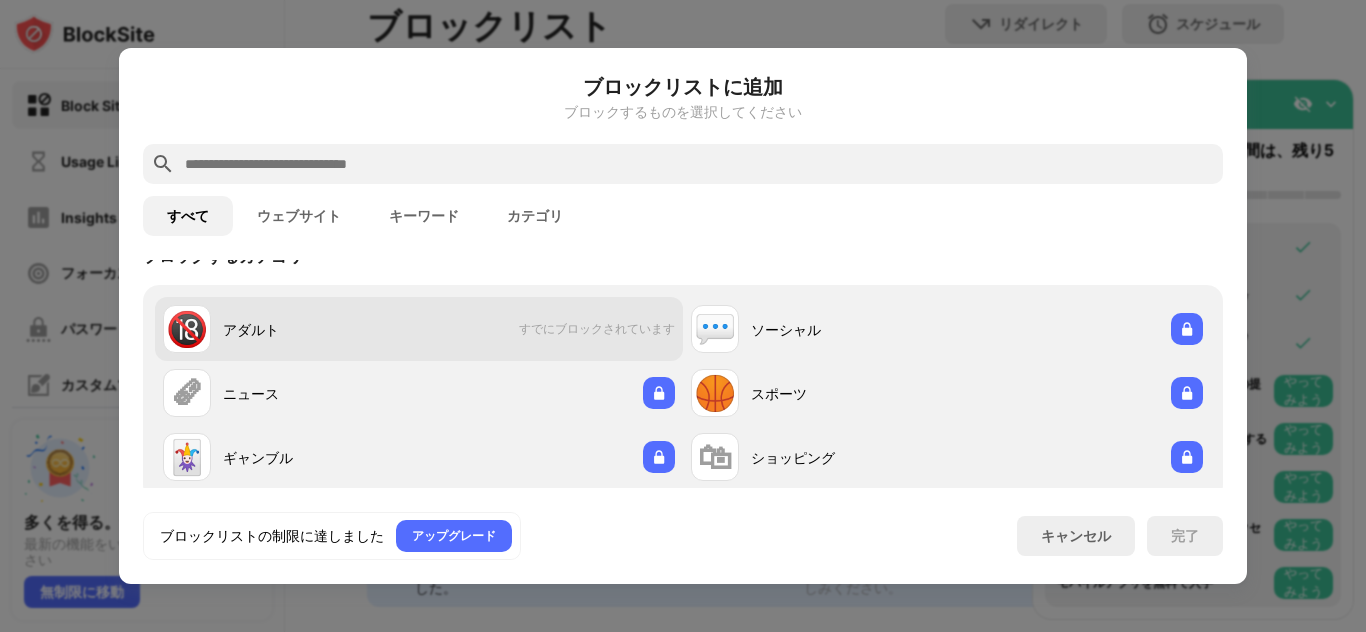 scroll, scrollTop: 30, scrollLeft: 0, axis: vertical 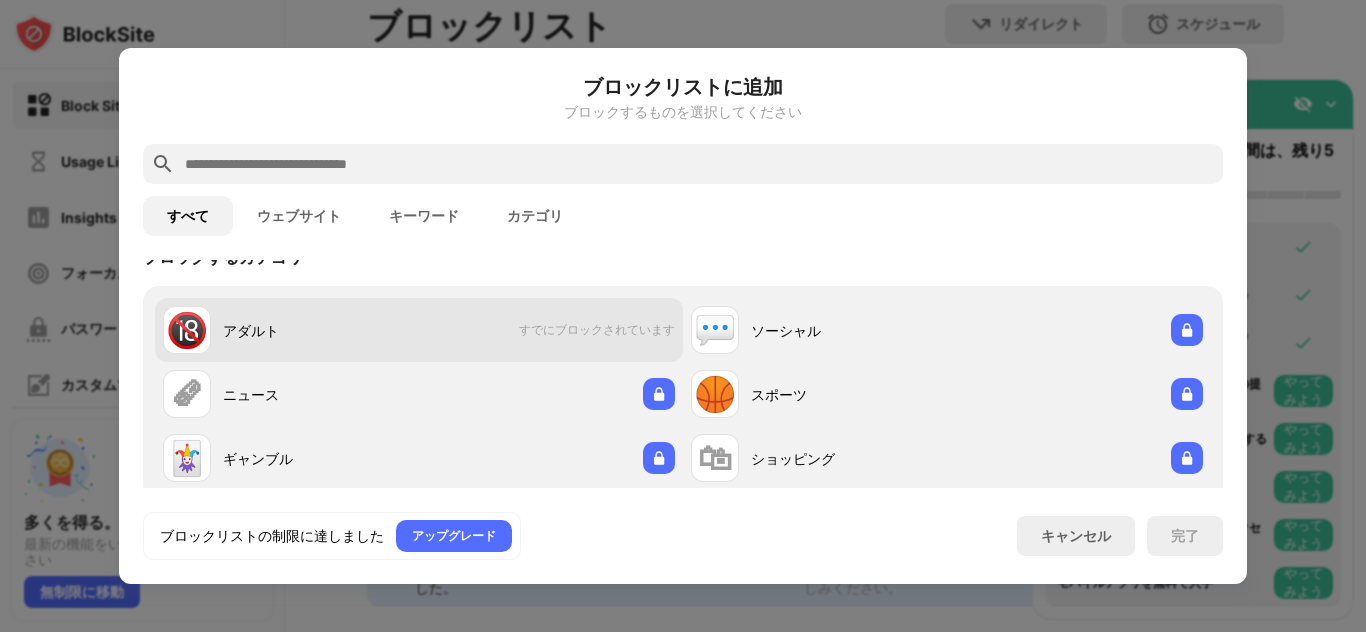 click on "🔞 アダルト すでにブロックされています" at bounding box center [419, 330] 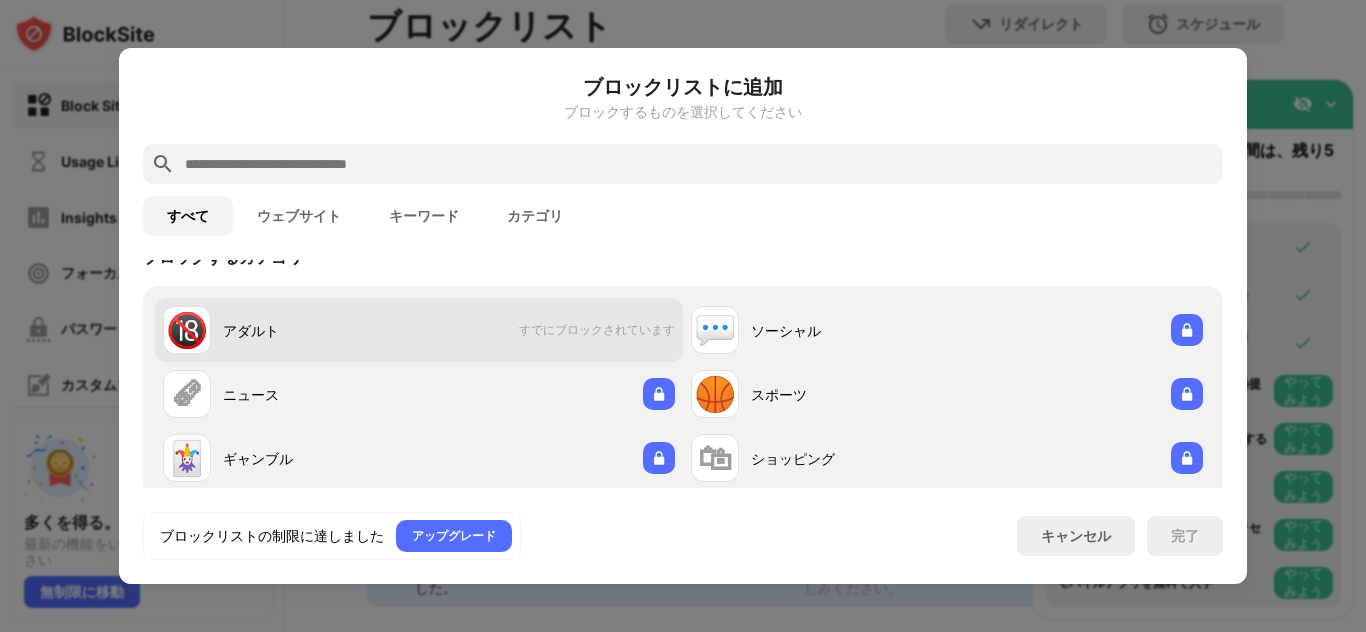 click on "🔞 アダルト すでにブロックされています" at bounding box center [419, 330] 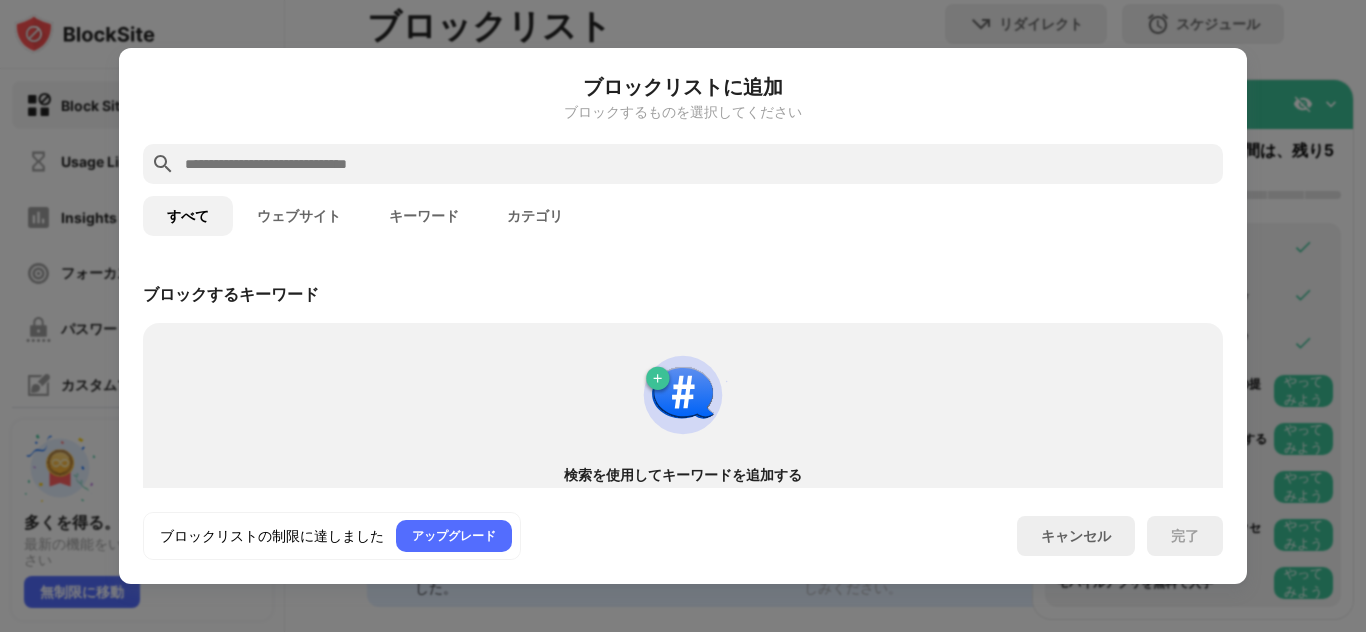 scroll, scrollTop: 1148, scrollLeft: 0, axis: vertical 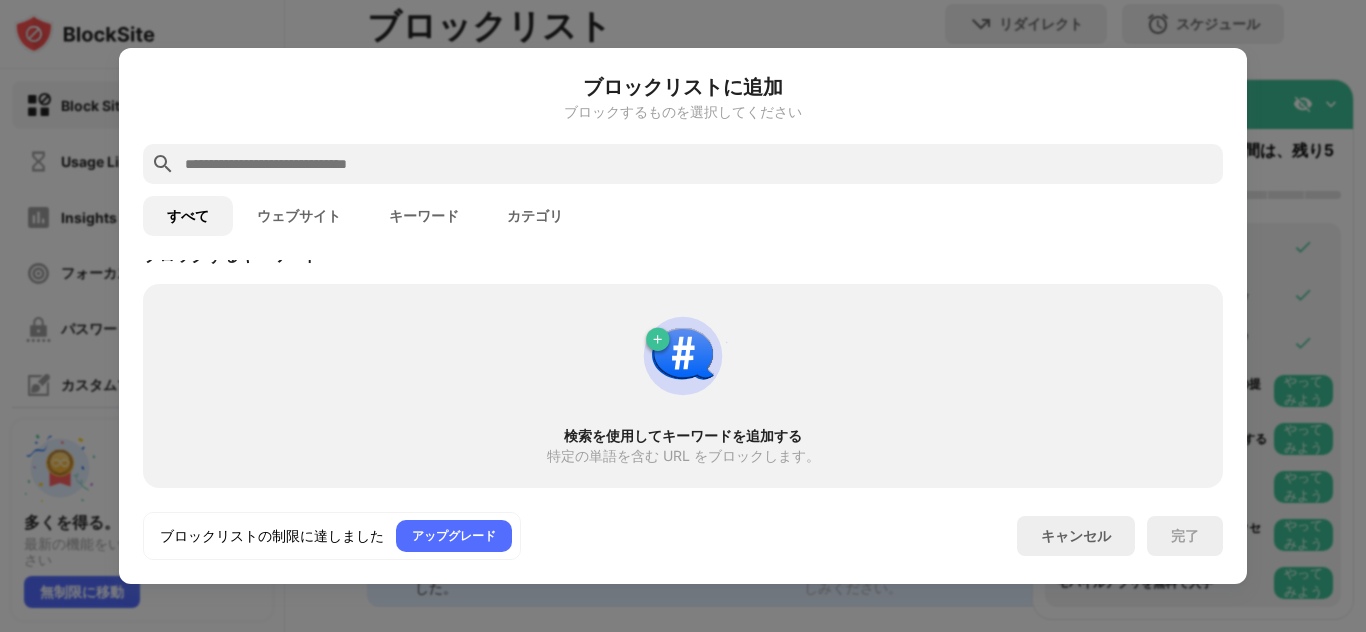 click at bounding box center [683, 316] 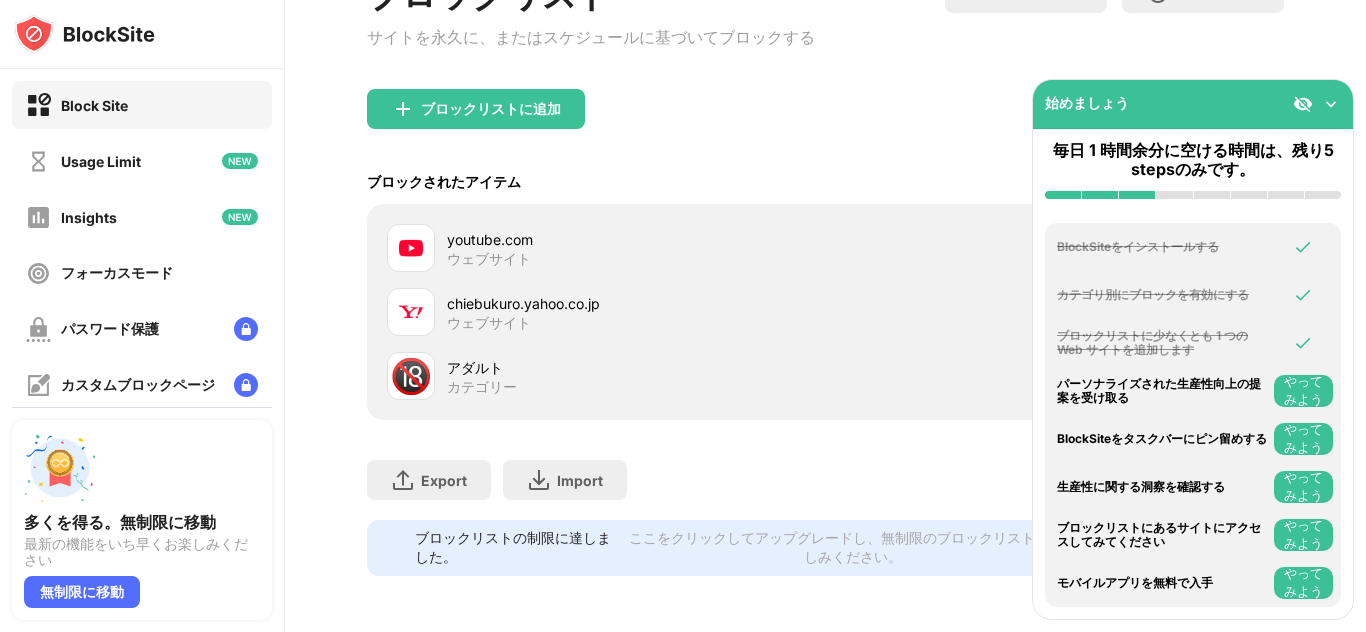 scroll, scrollTop: 0, scrollLeft: 0, axis: both 